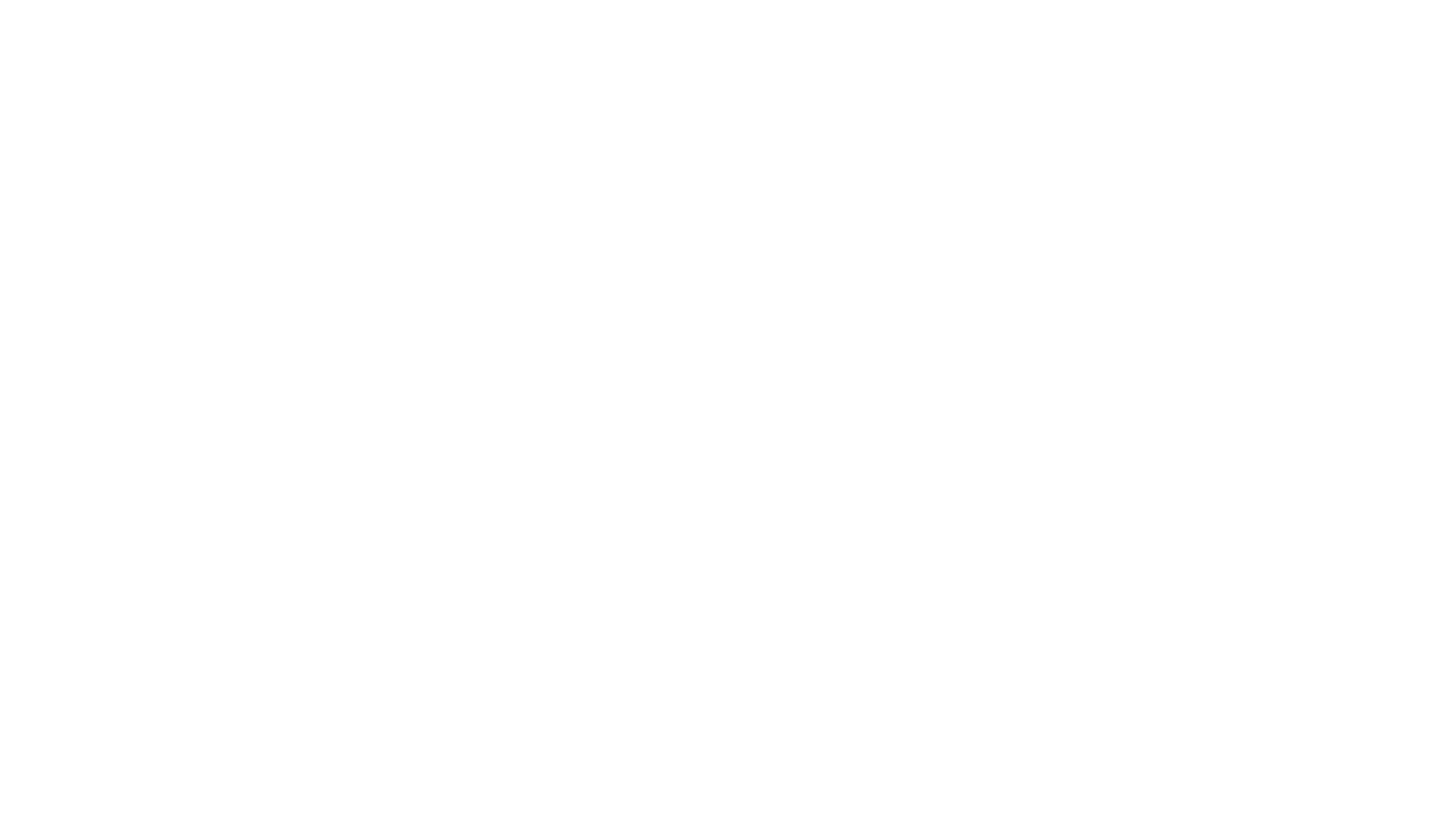 scroll, scrollTop: 0, scrollLeft: 0, axis: both 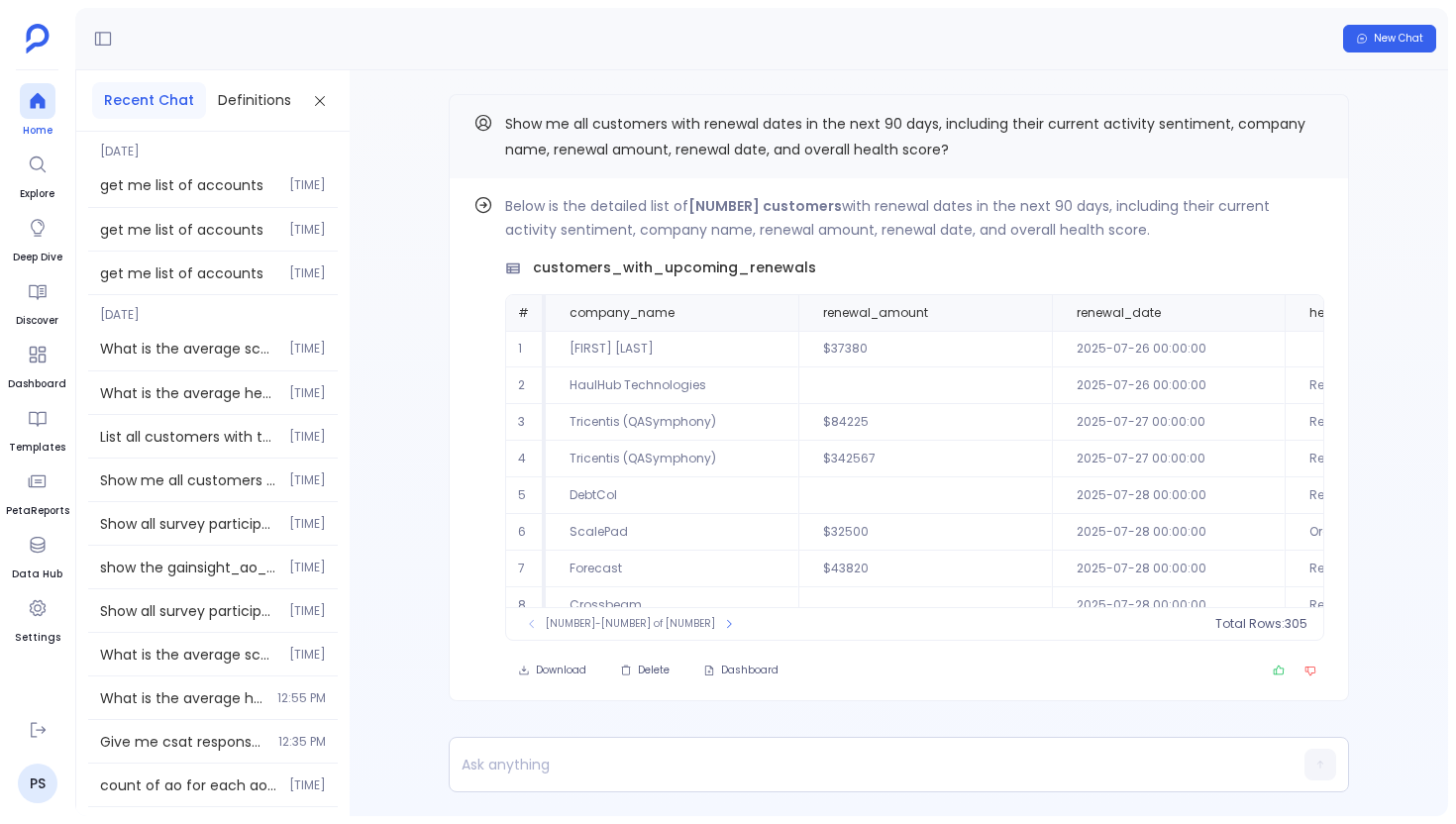 click 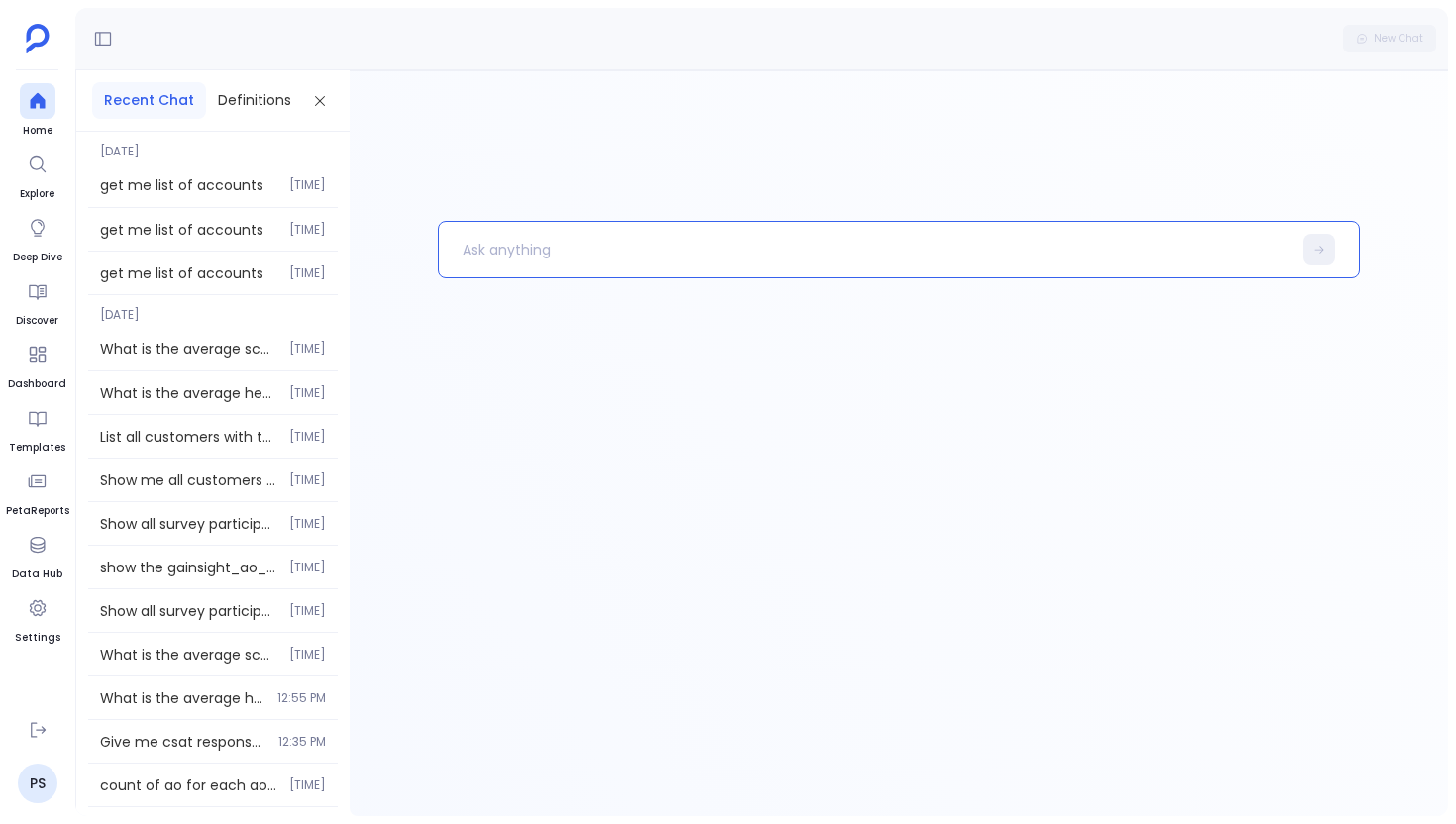 click at bounding box center [865, 250] 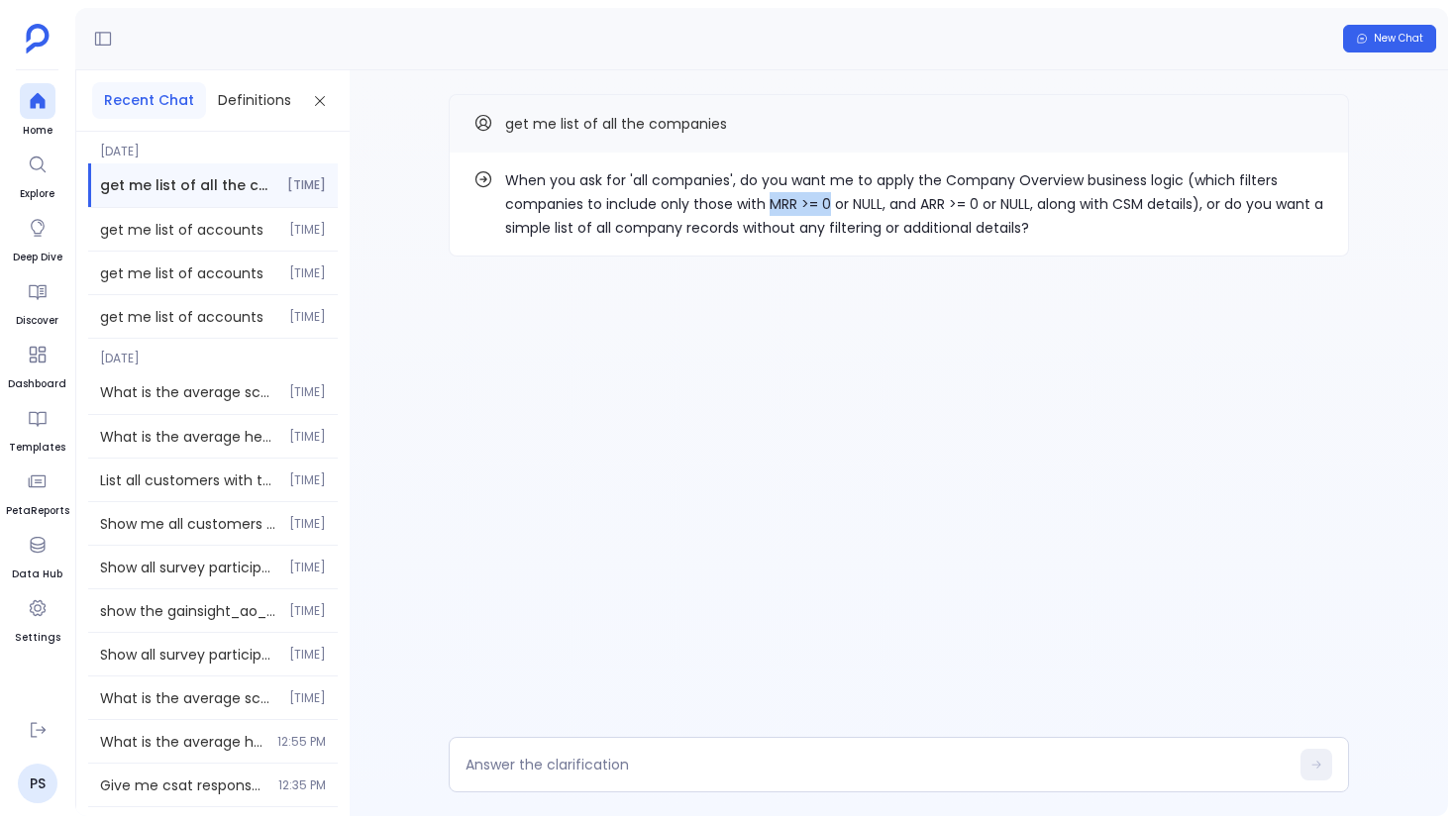 drag, startPoint x: 769, startPoint y: 206, endPoint x: 827, endPoint y: 205, distance: 58.00862 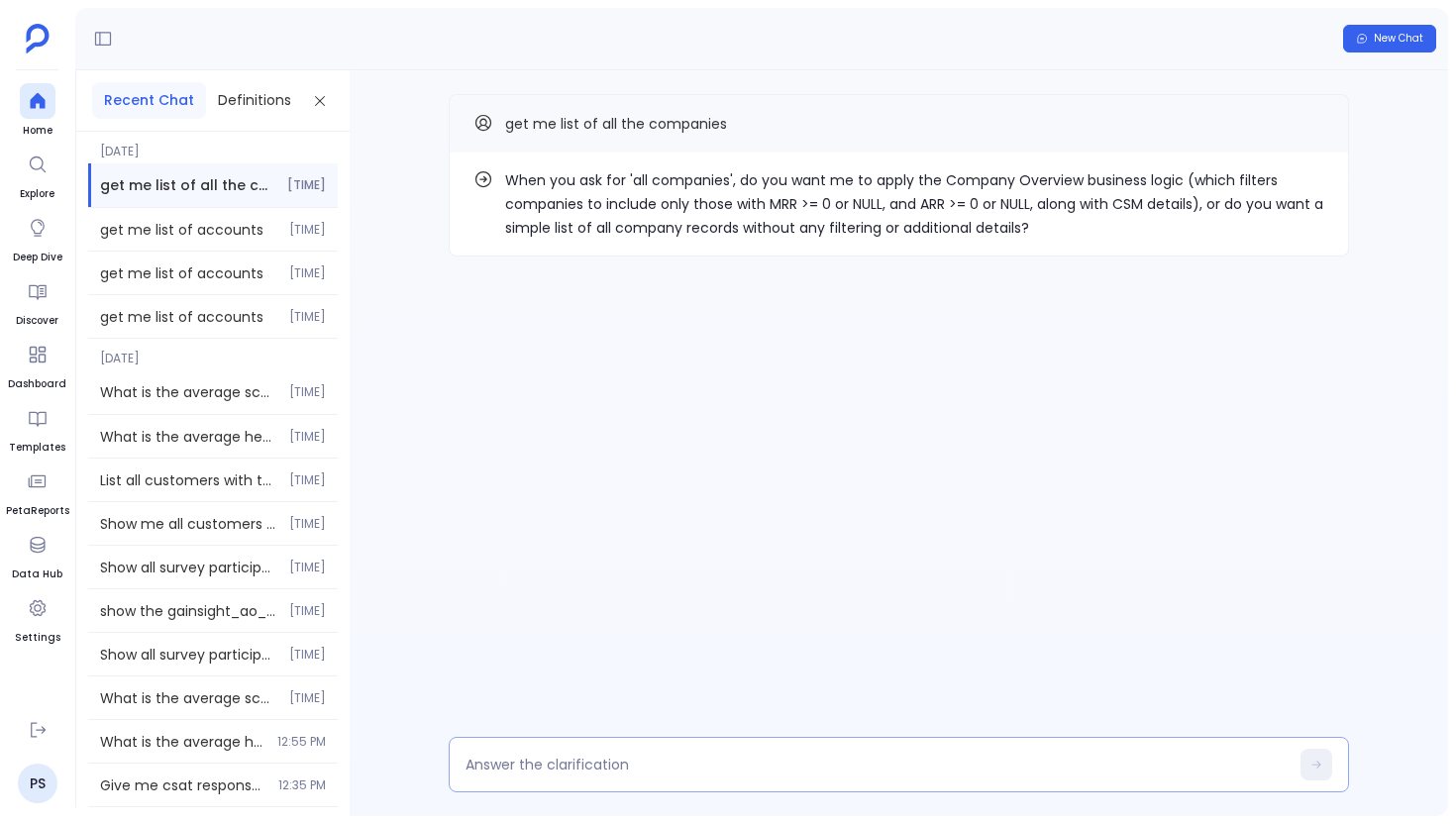 click at bounding box center (898, 765) 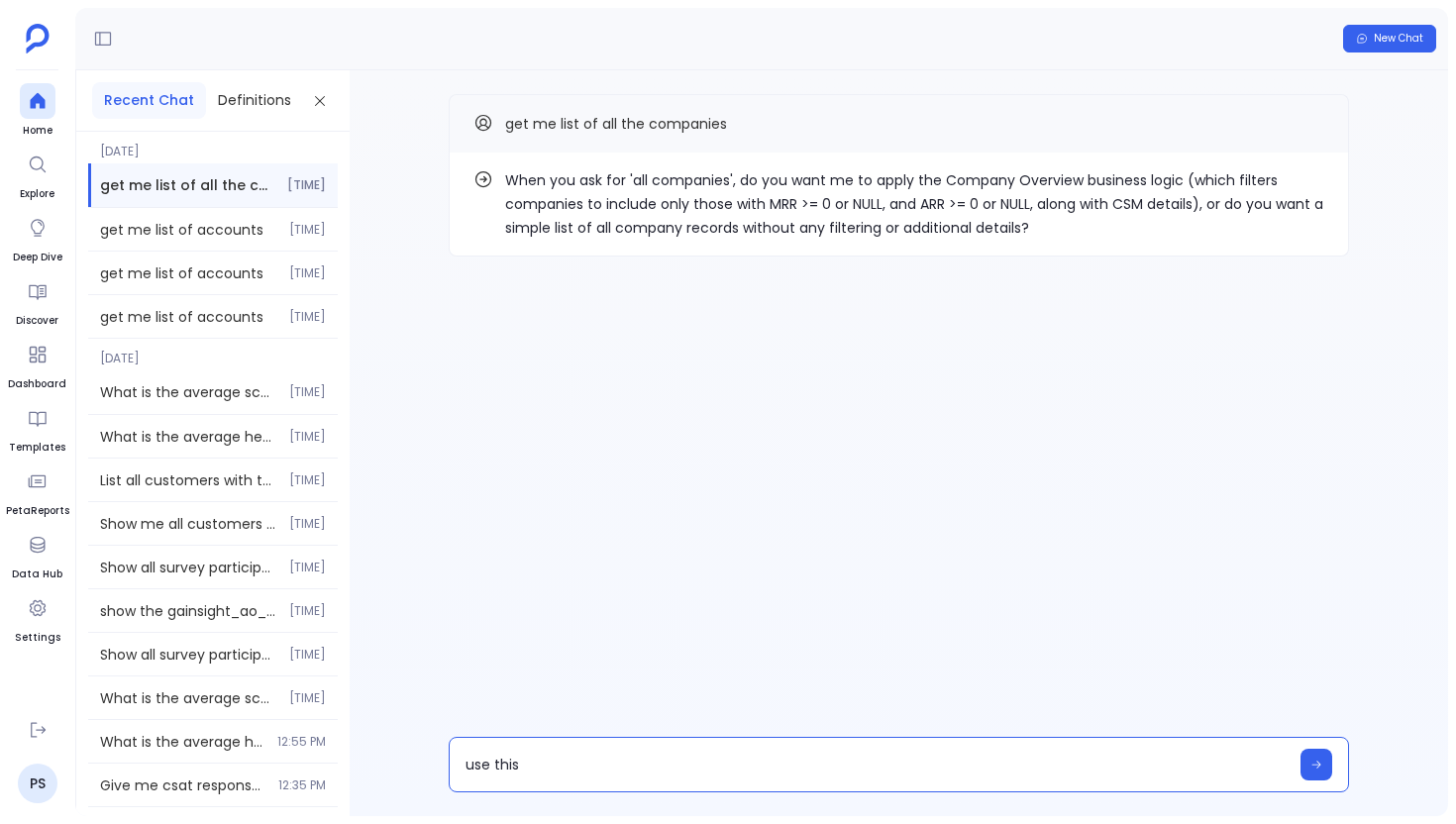 type on "use this MRR >= 0" 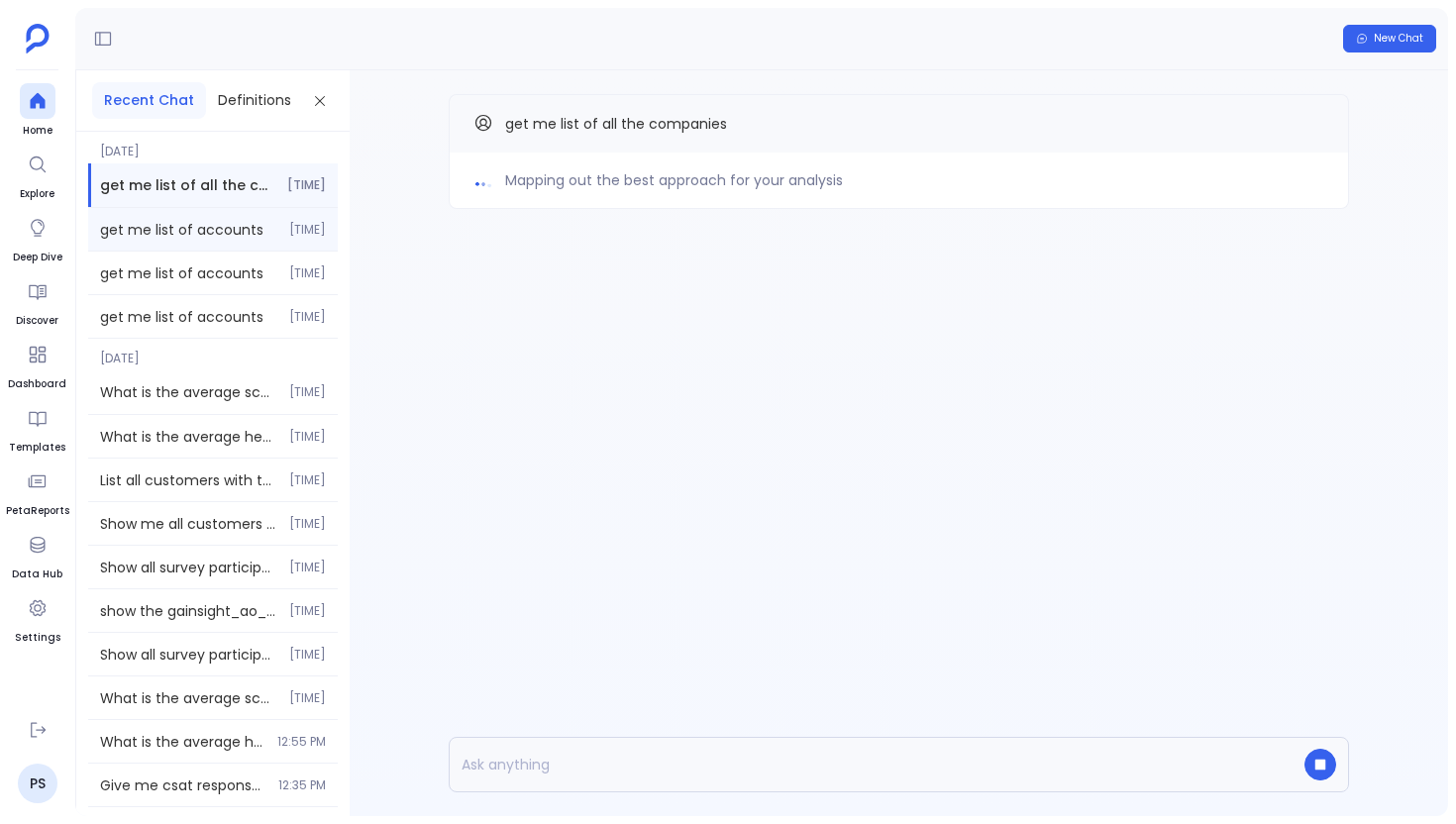 click on "get me list of accounts" at bounding box center [188, 230] 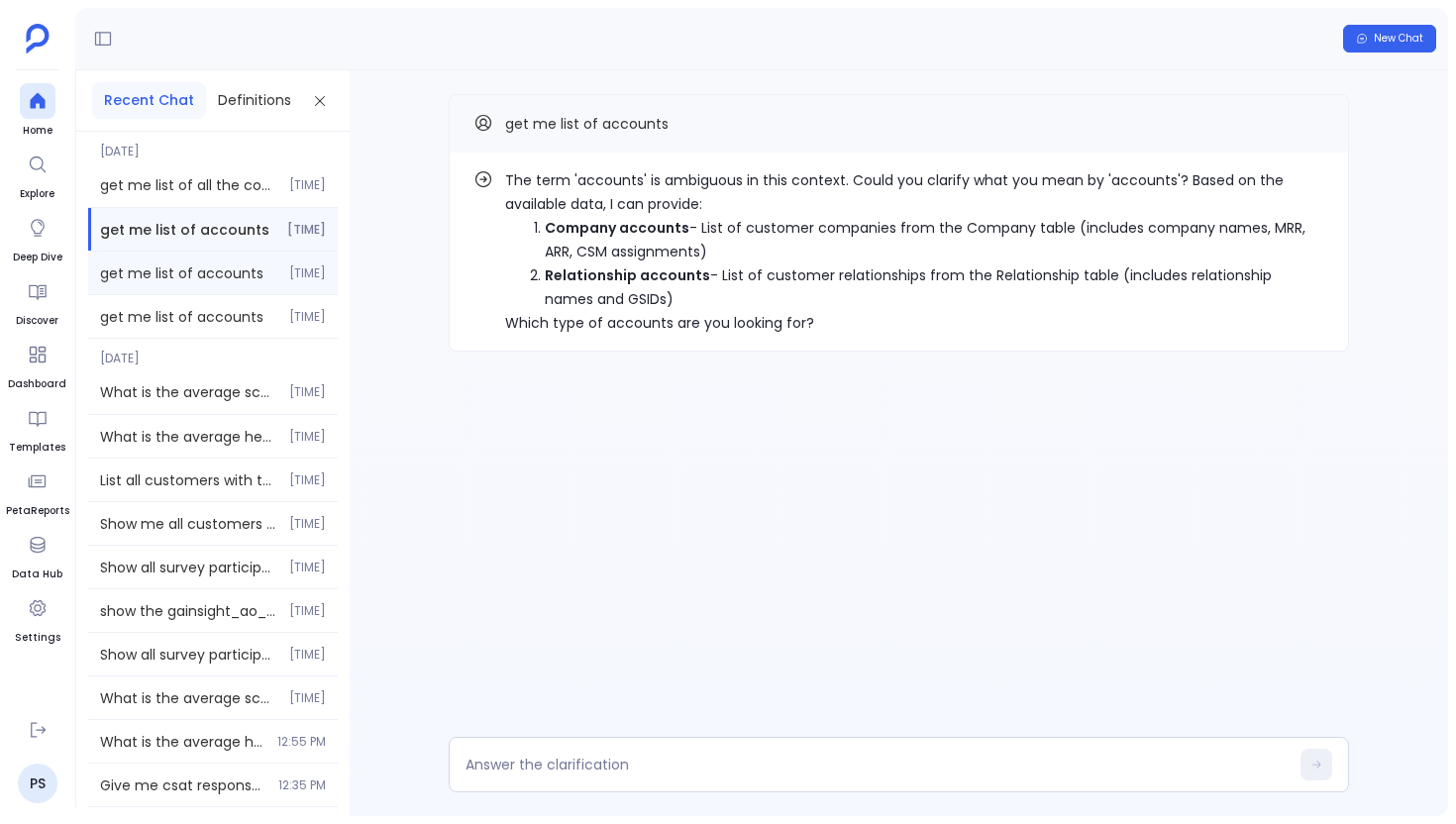 click on "get me list of accounts" at bounding box center [188, 273] 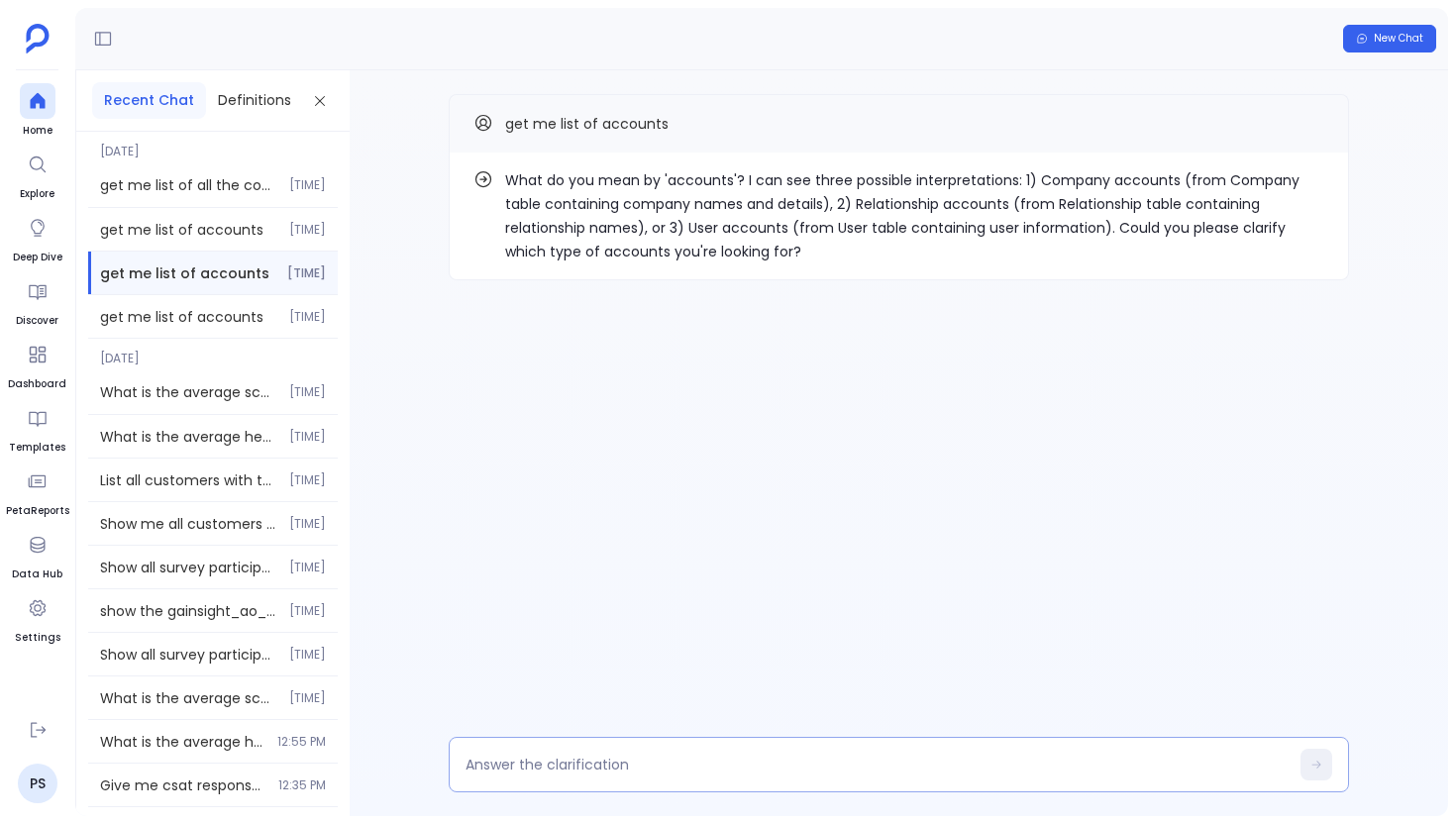 click at bounding box center (877, 765) 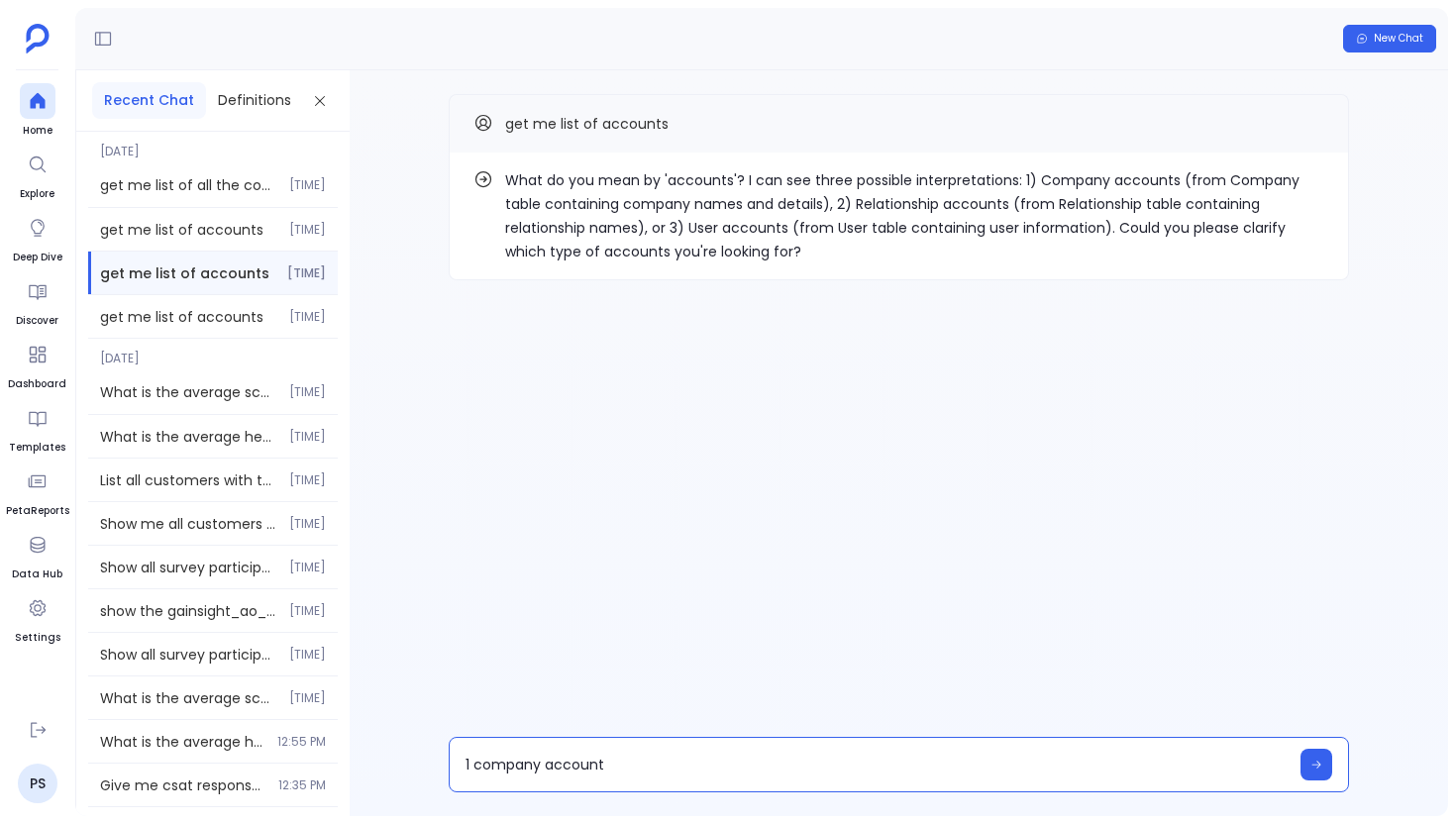 type on "1 company accounts" 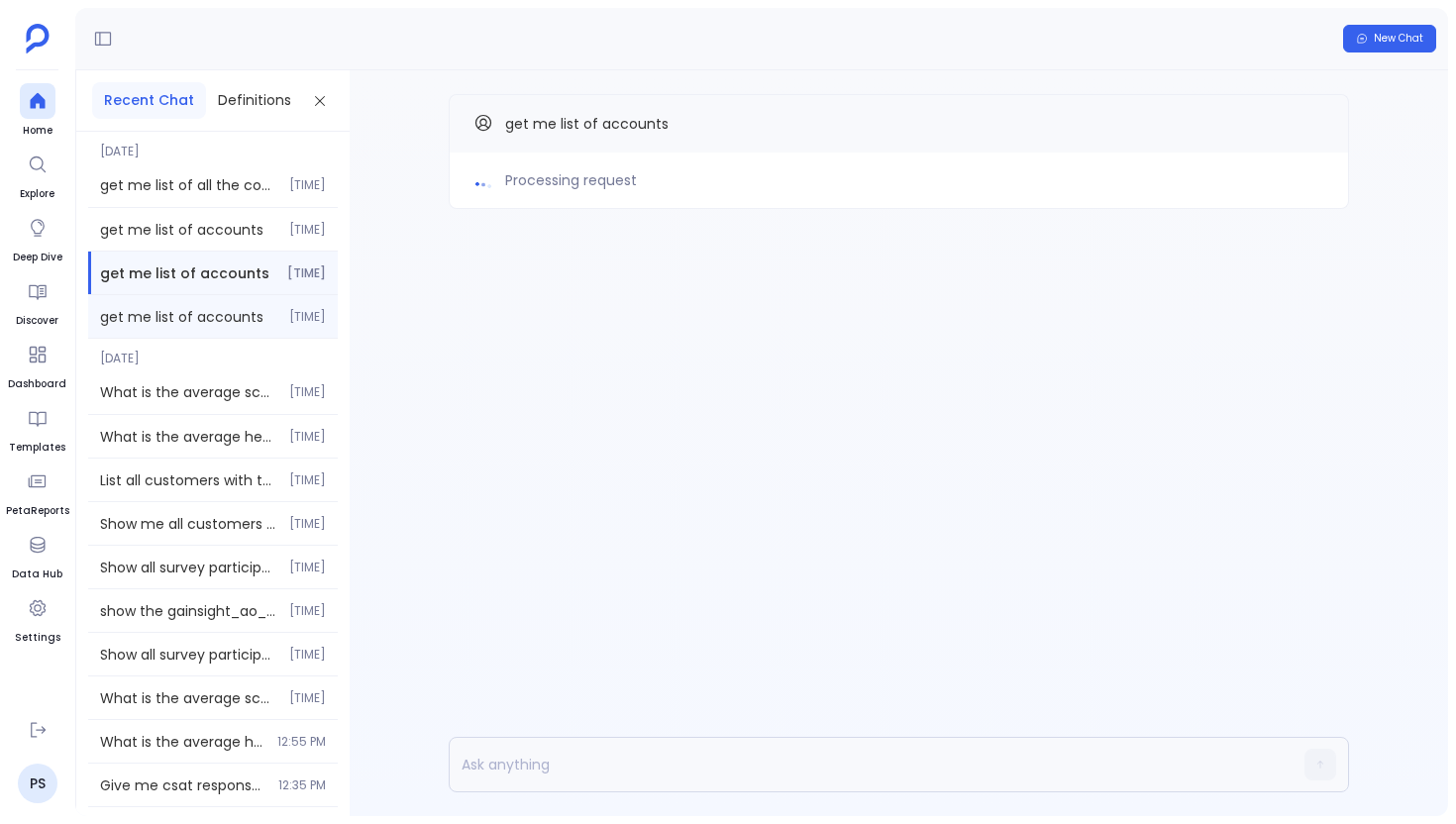 click on "get me list of accounts" at bounding box center (188, 317) 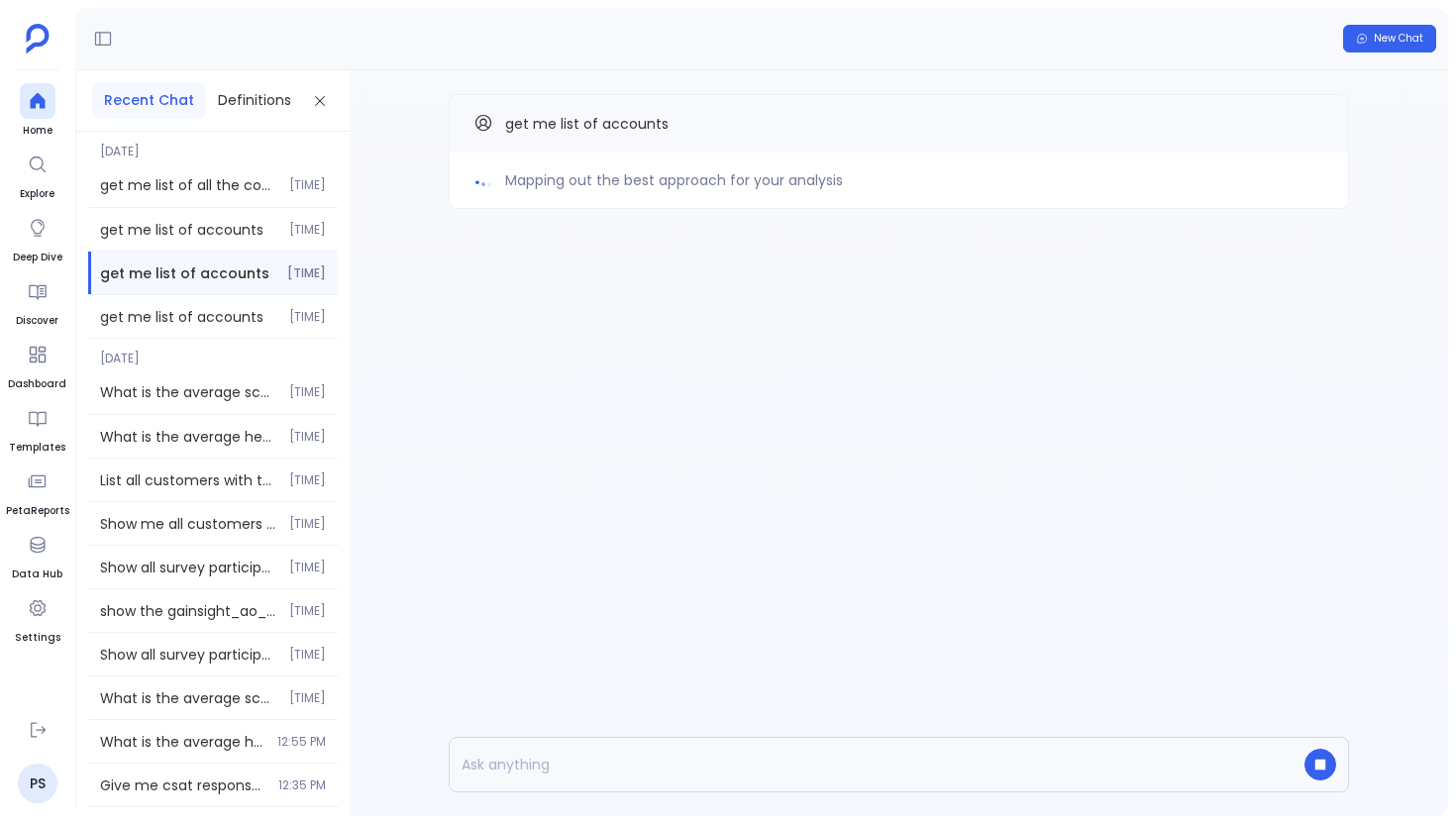 click on "get me list of accounts [TIME]" at bounding box center [213, 272] 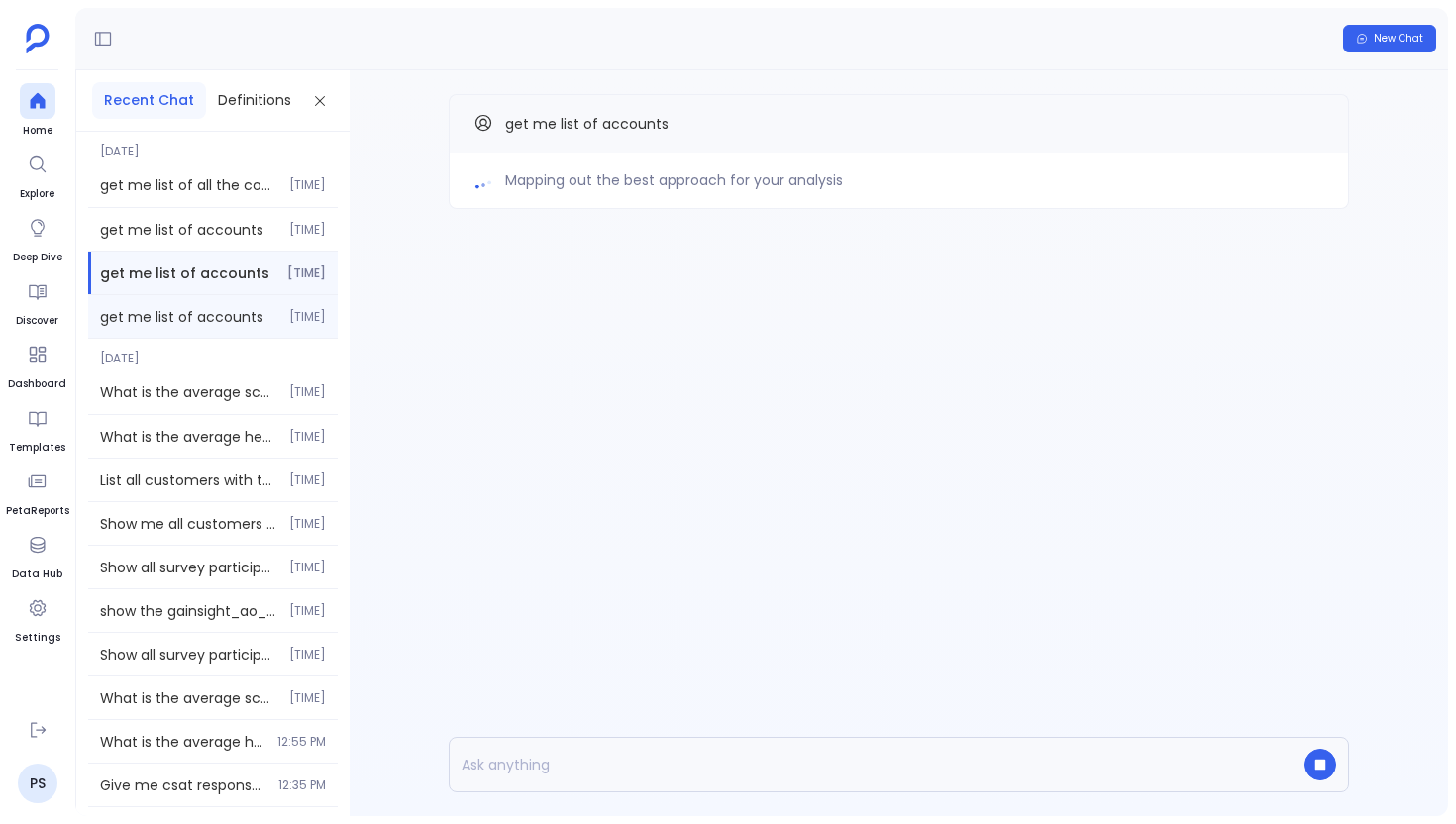 click on "get me list of accounts" at bounding box center (188, 317) 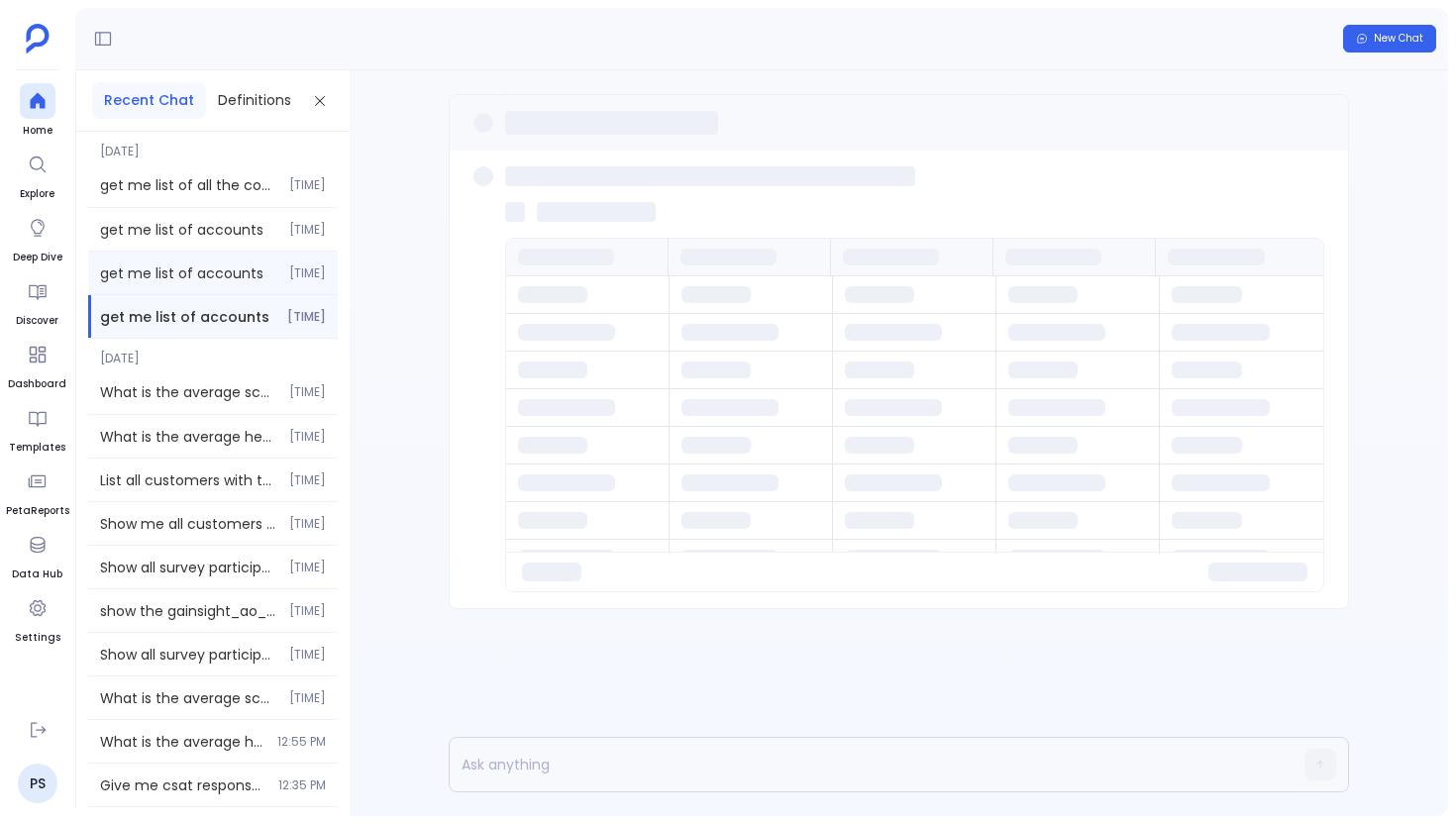click on "get me list of accounts [TIME]" at bounding box center [213, 272] 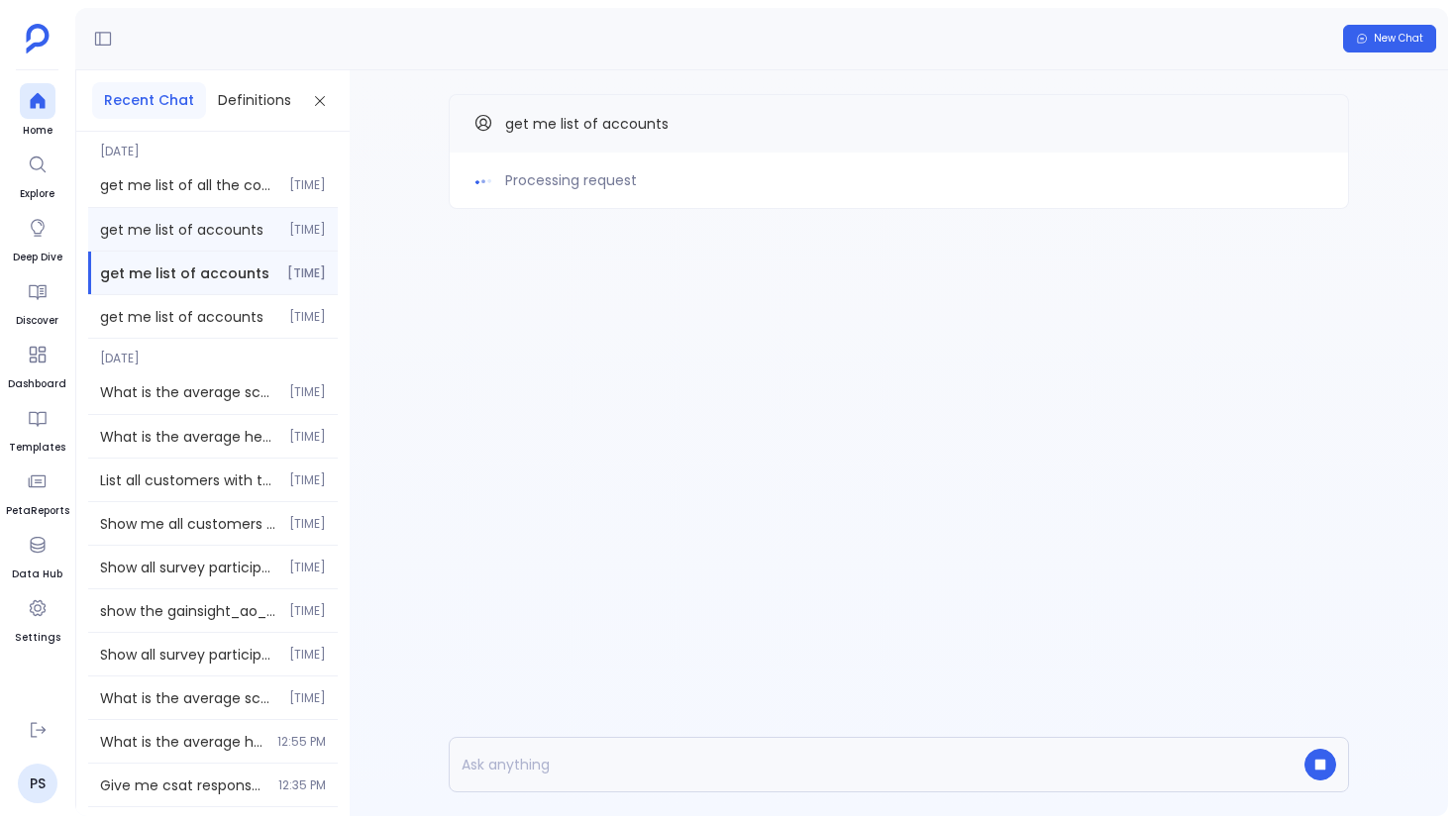 click on "get me list of accounts [TIME]" at bounding box center (213, 229) 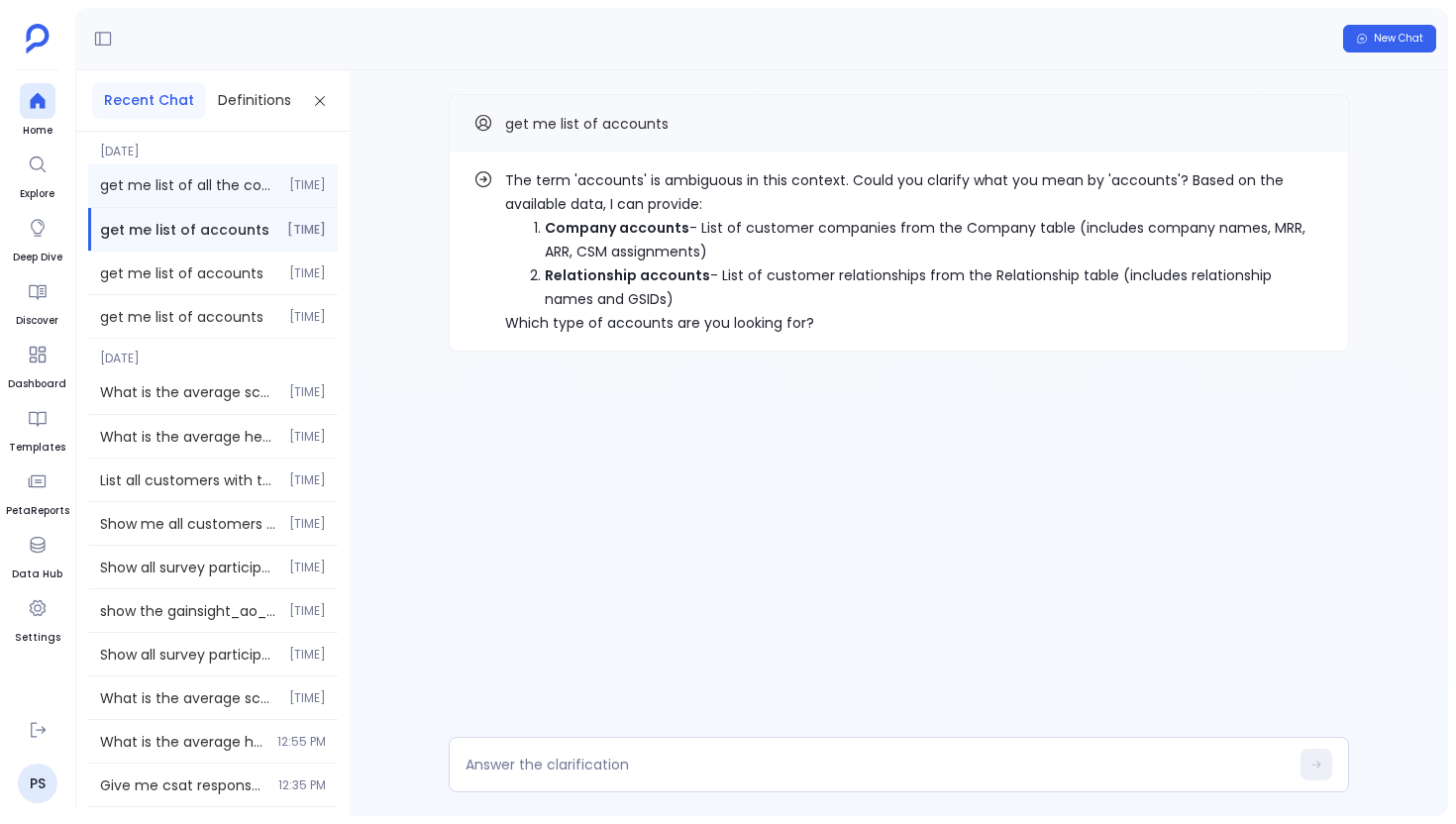click on "get me list of all the companies [TIME]" at bounding box center (213, 185) 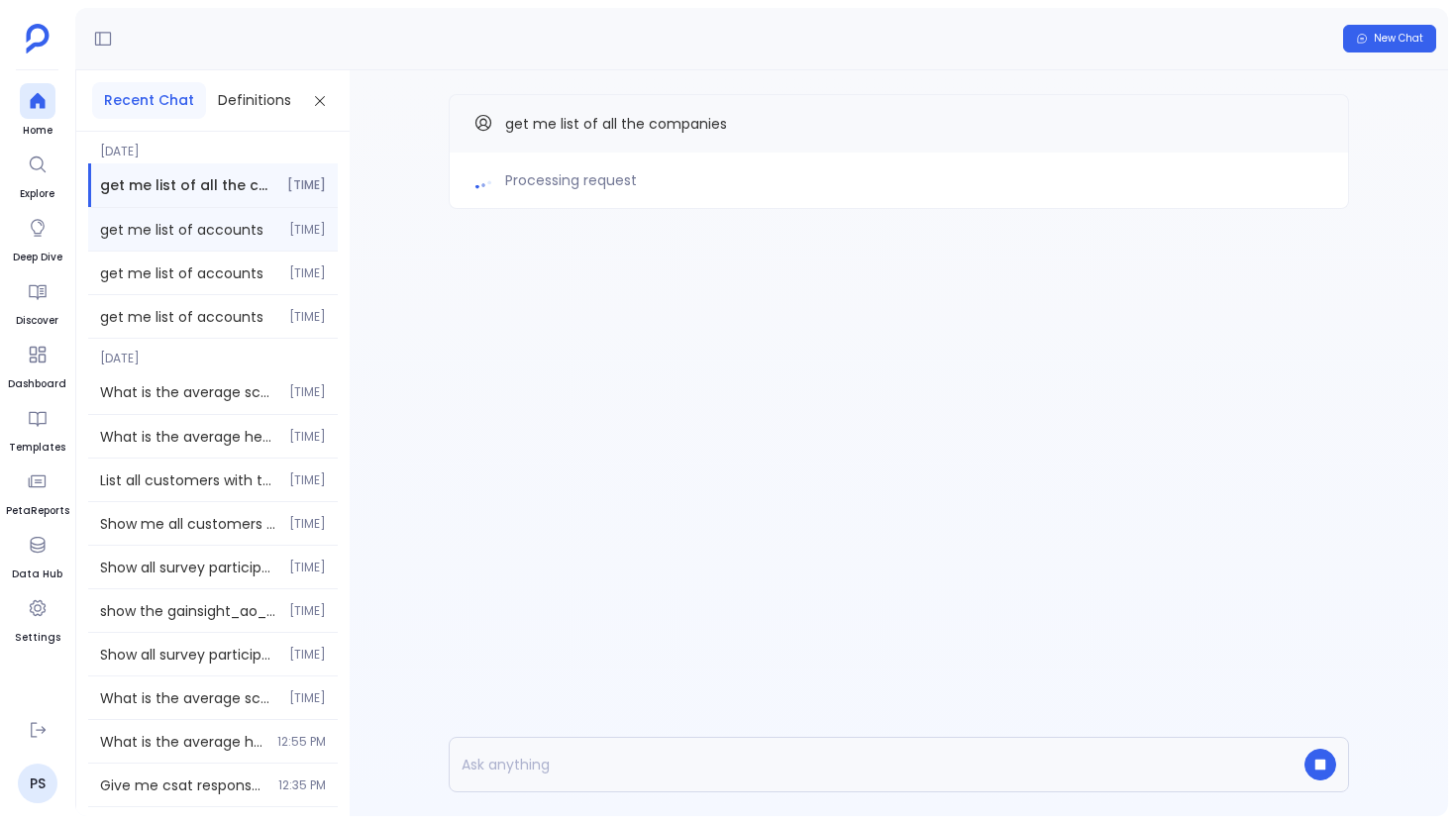 click on "get me list of accounts" at bounding box center [188, 230] 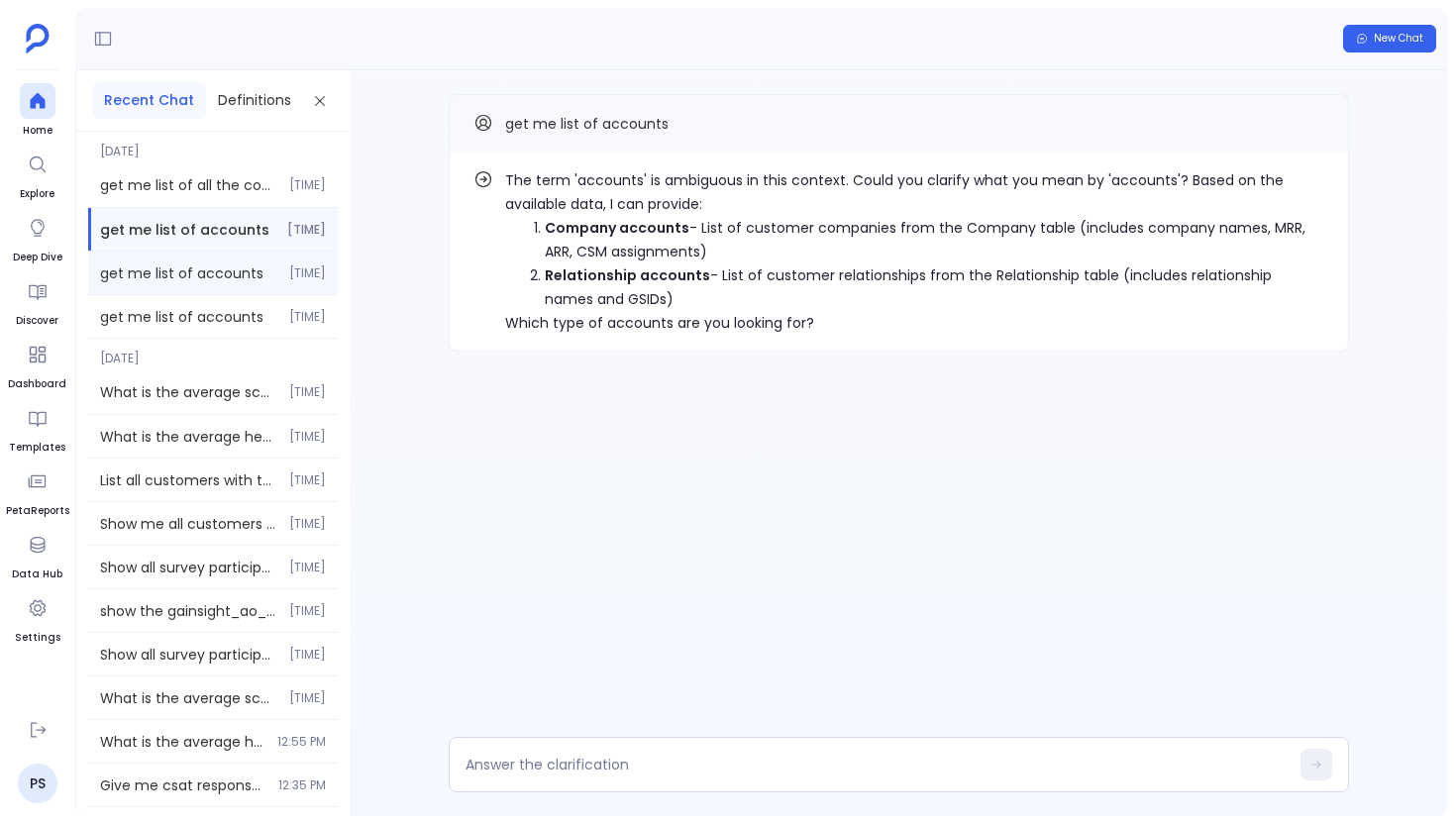 click on "get me list of accounts" at bounding box center [188, 273] 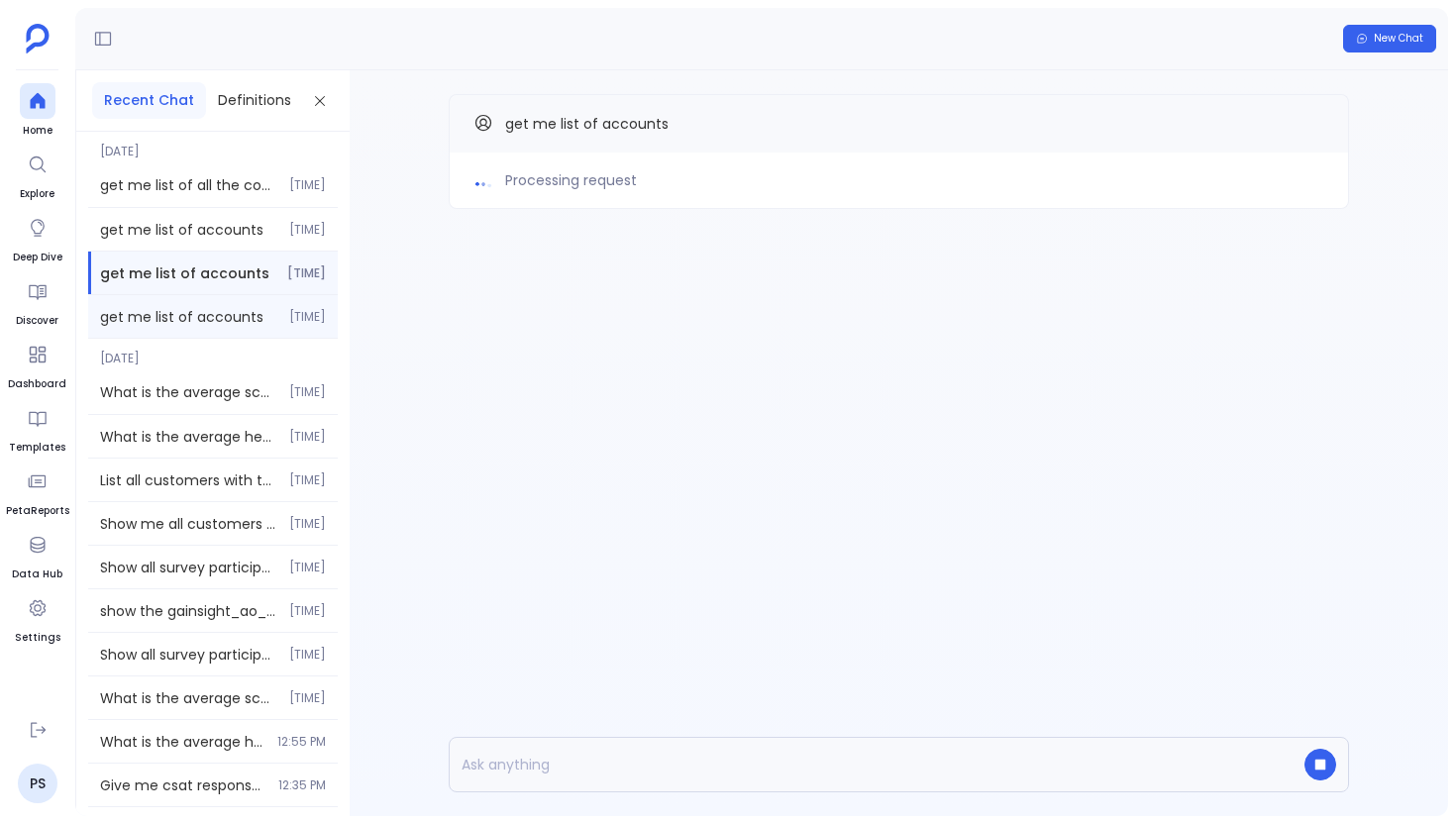 click on "get me list of accounts" at bounding box center (188, 317) 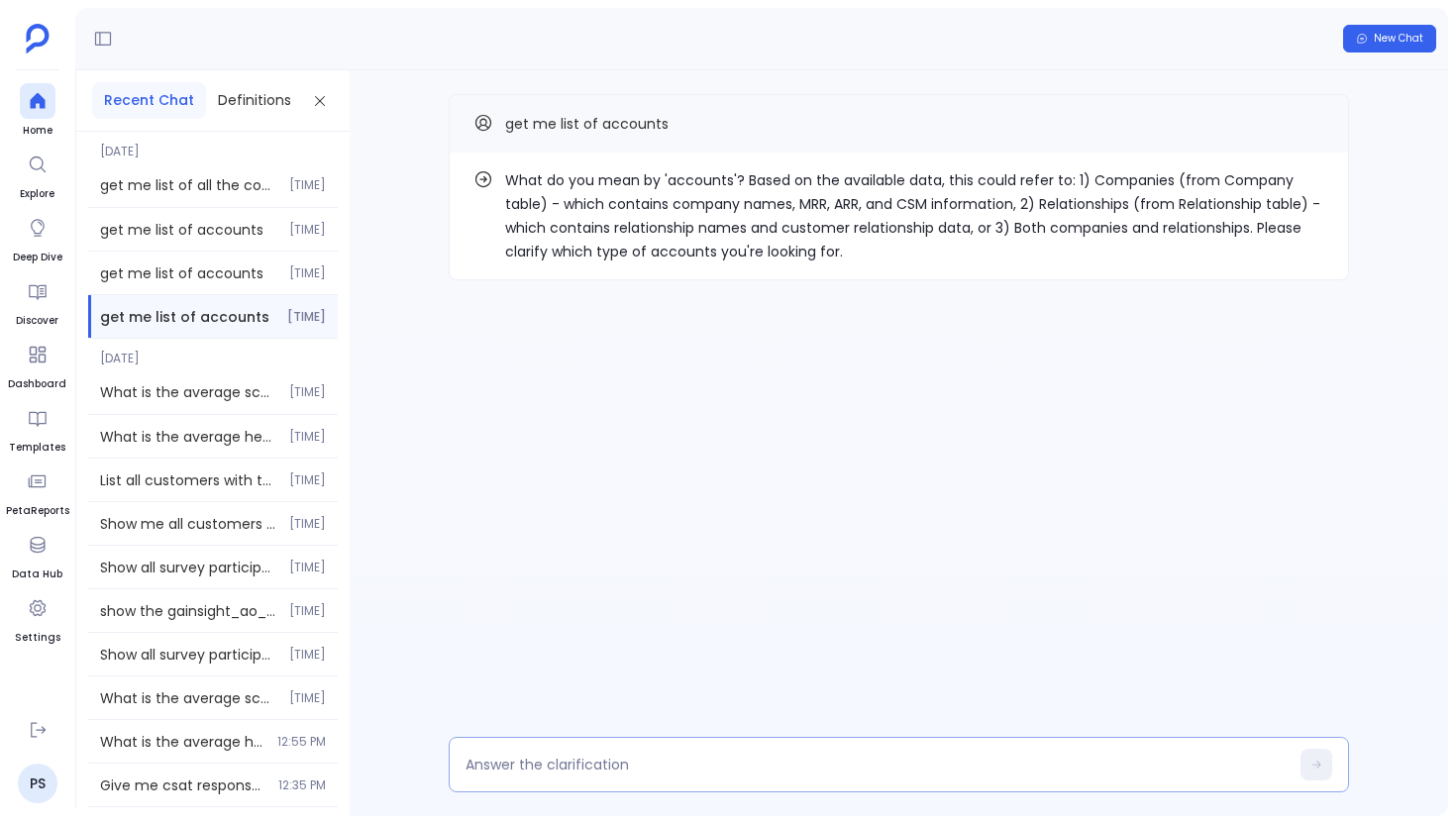 click at bounding box center [877, 765] 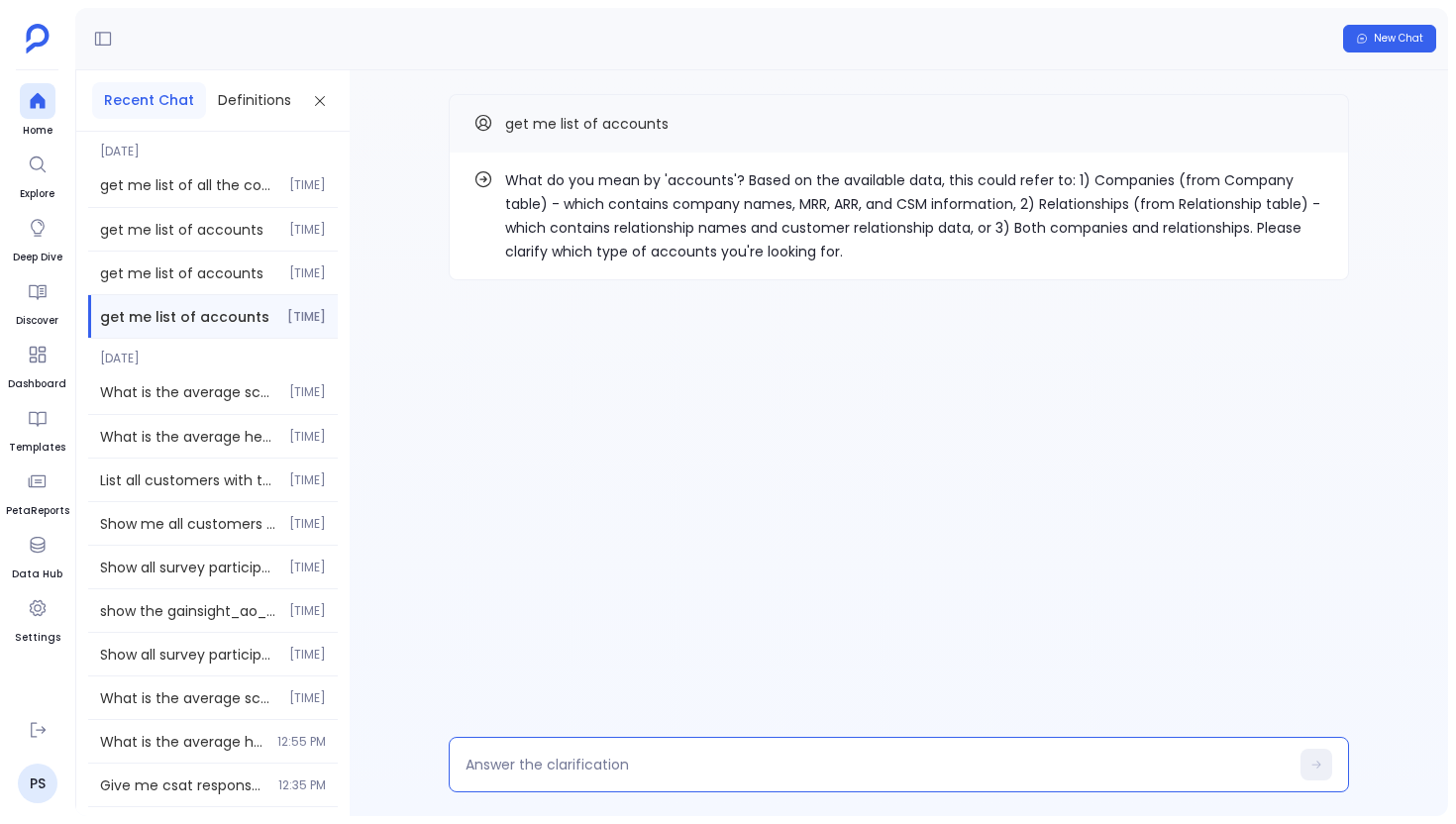 type on "1" 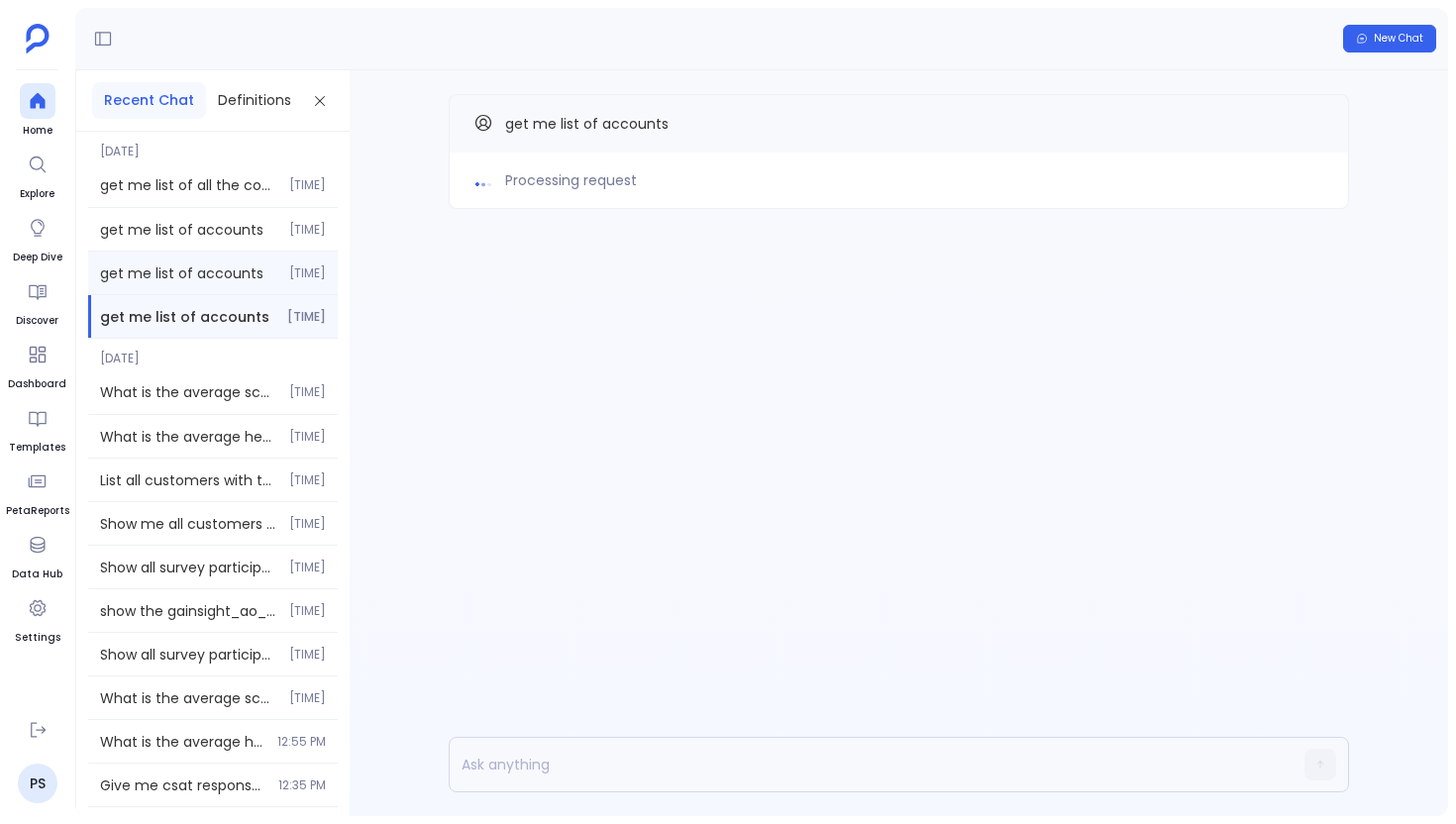 click on "[TIME]" at bounding box center (307, 273) 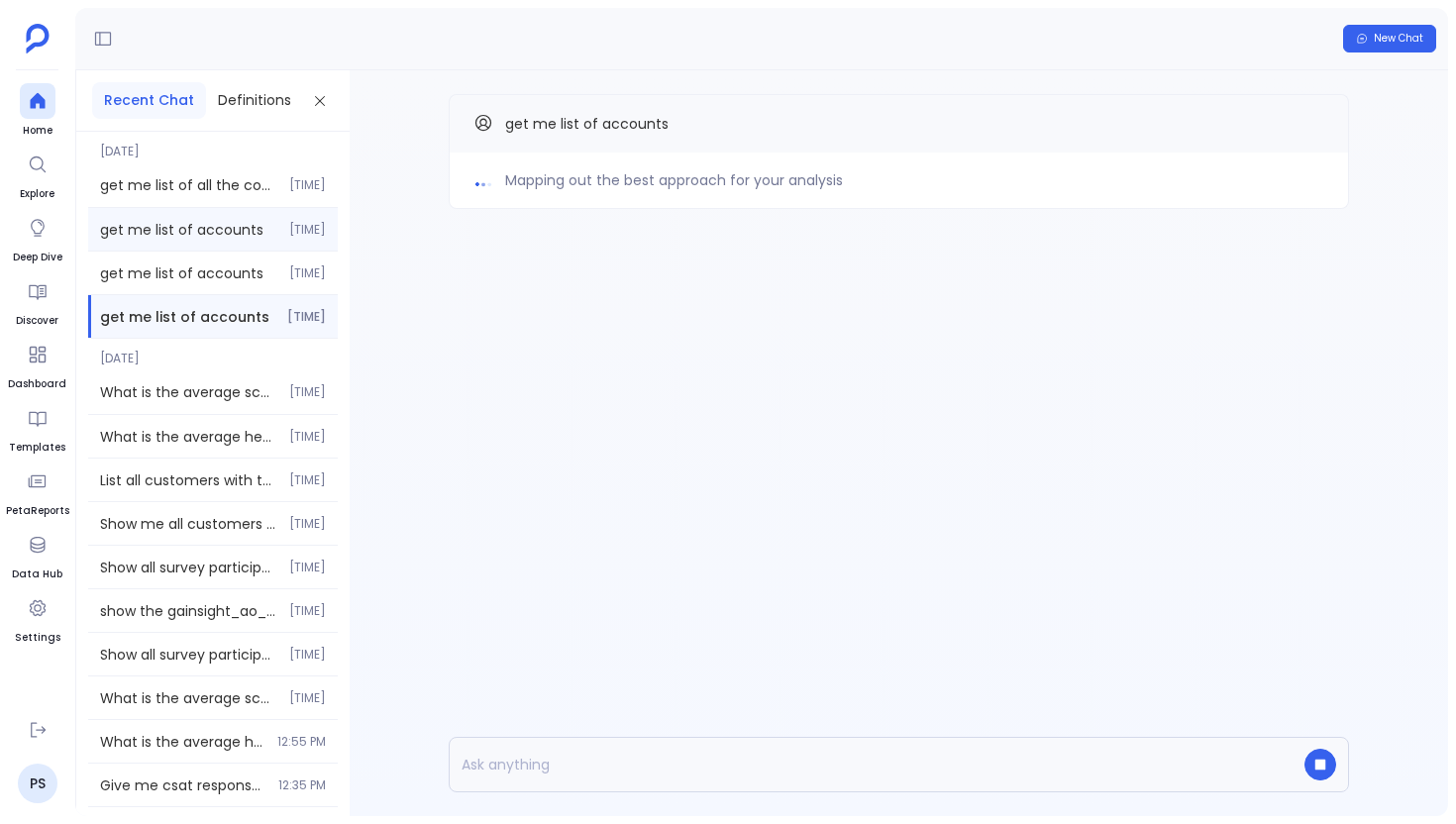 click on "[TIME]" at bounding box center (307, 230) 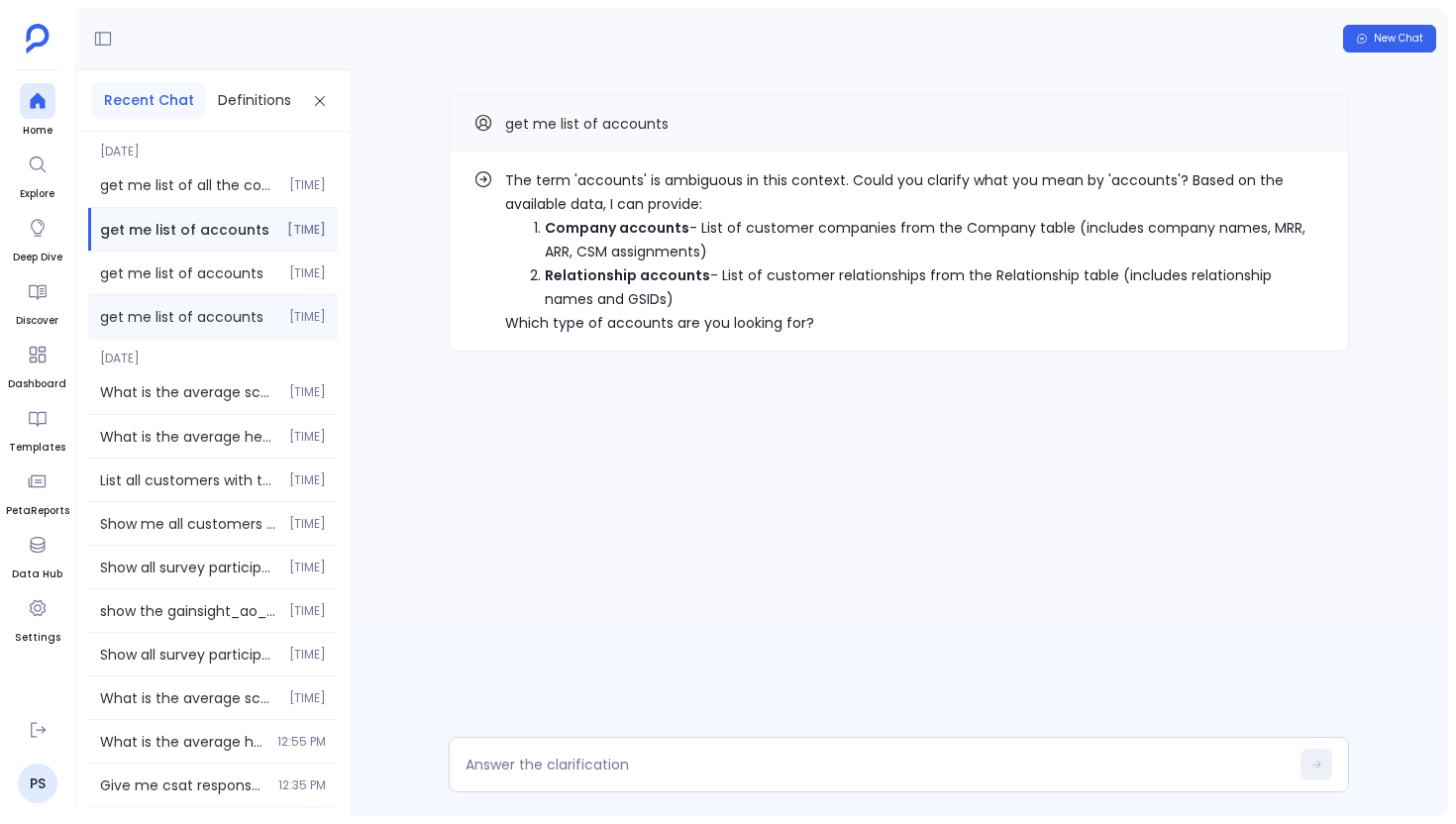 click on "get me list of accounts [TIME]" at bounding box center (213, 316) 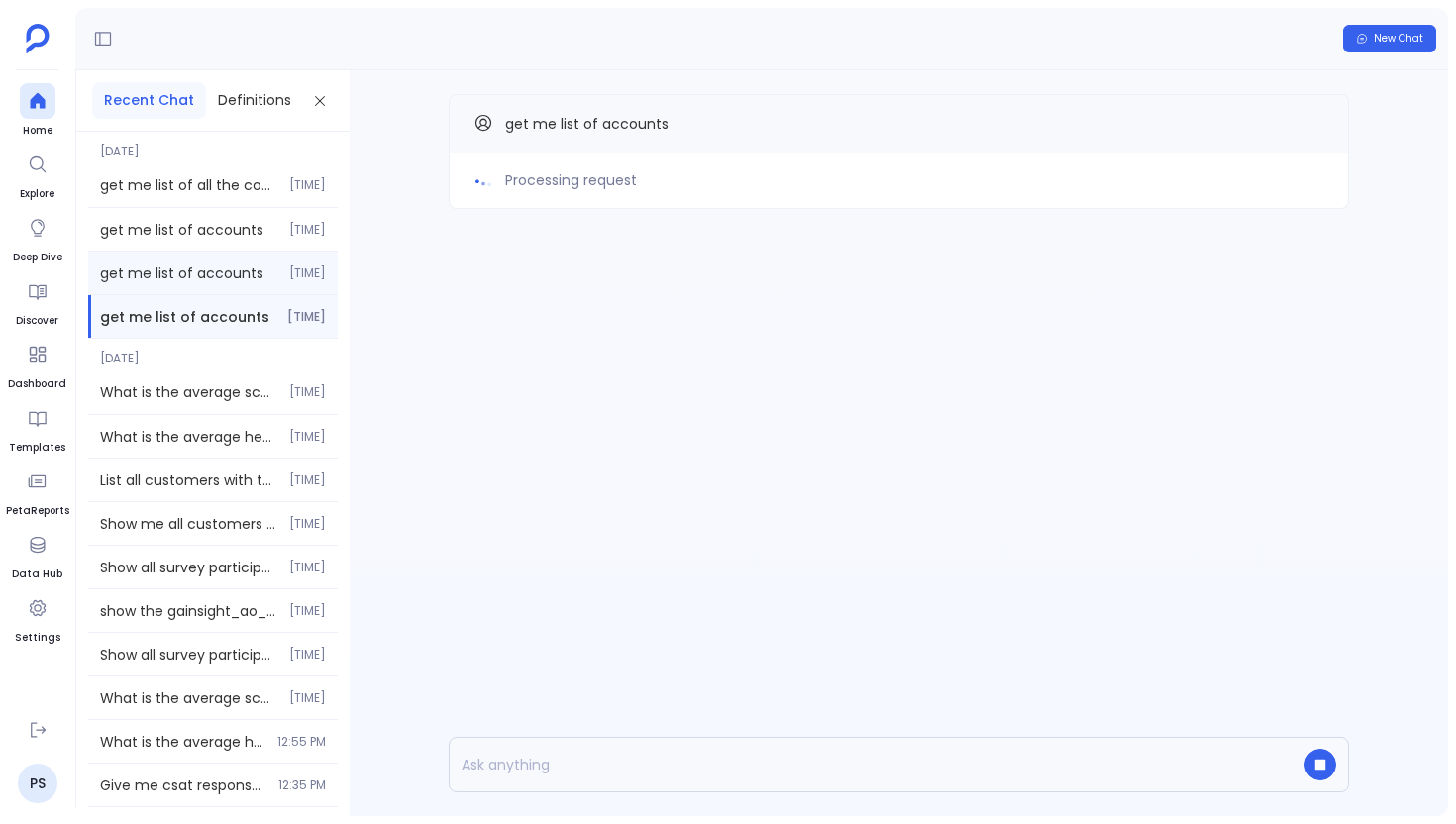 click on "get me list of accounts [TIME]" at bounding box center (213, 272) 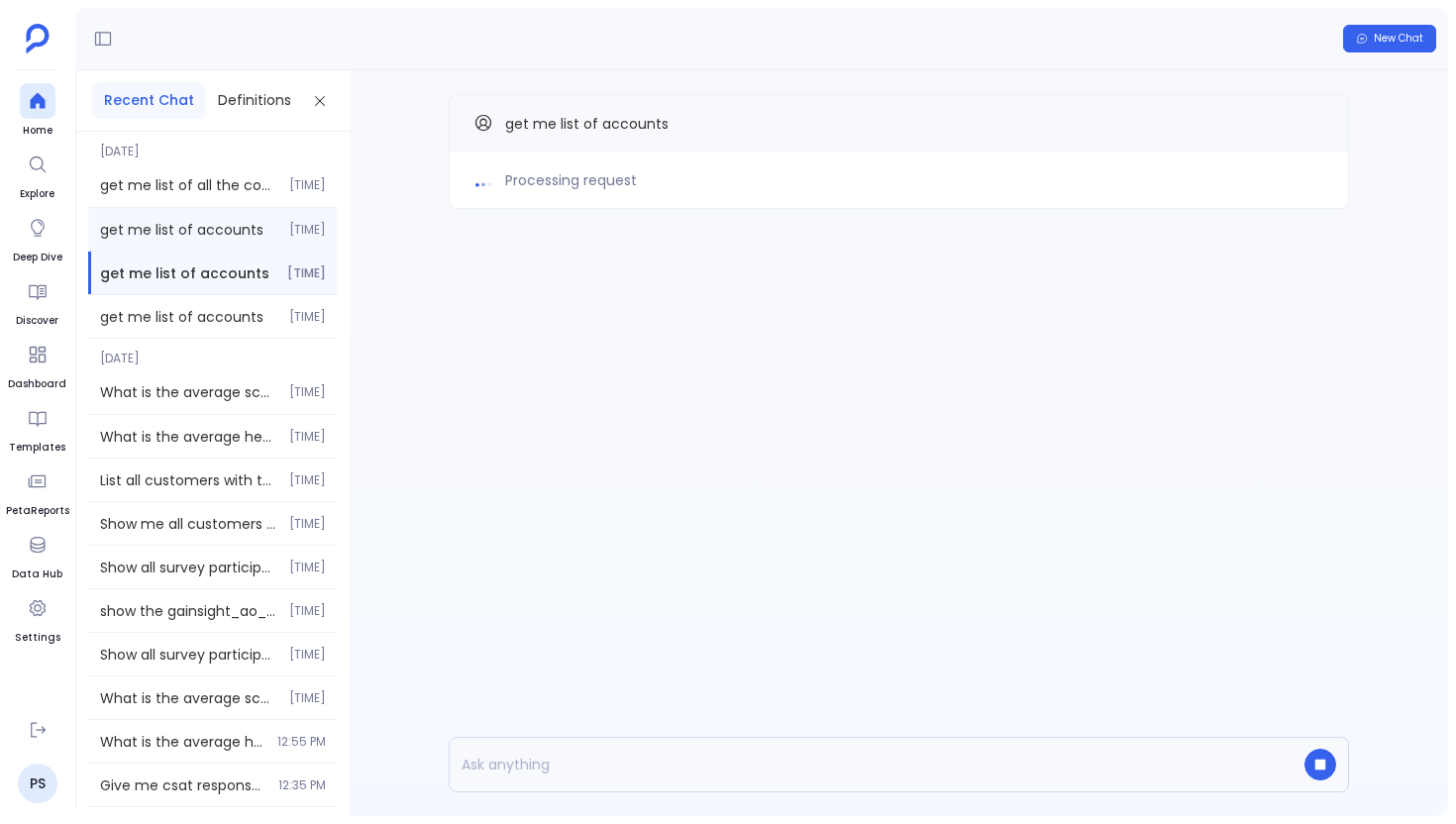 click on "get me list of accounts" at bounding box center (188, 230) 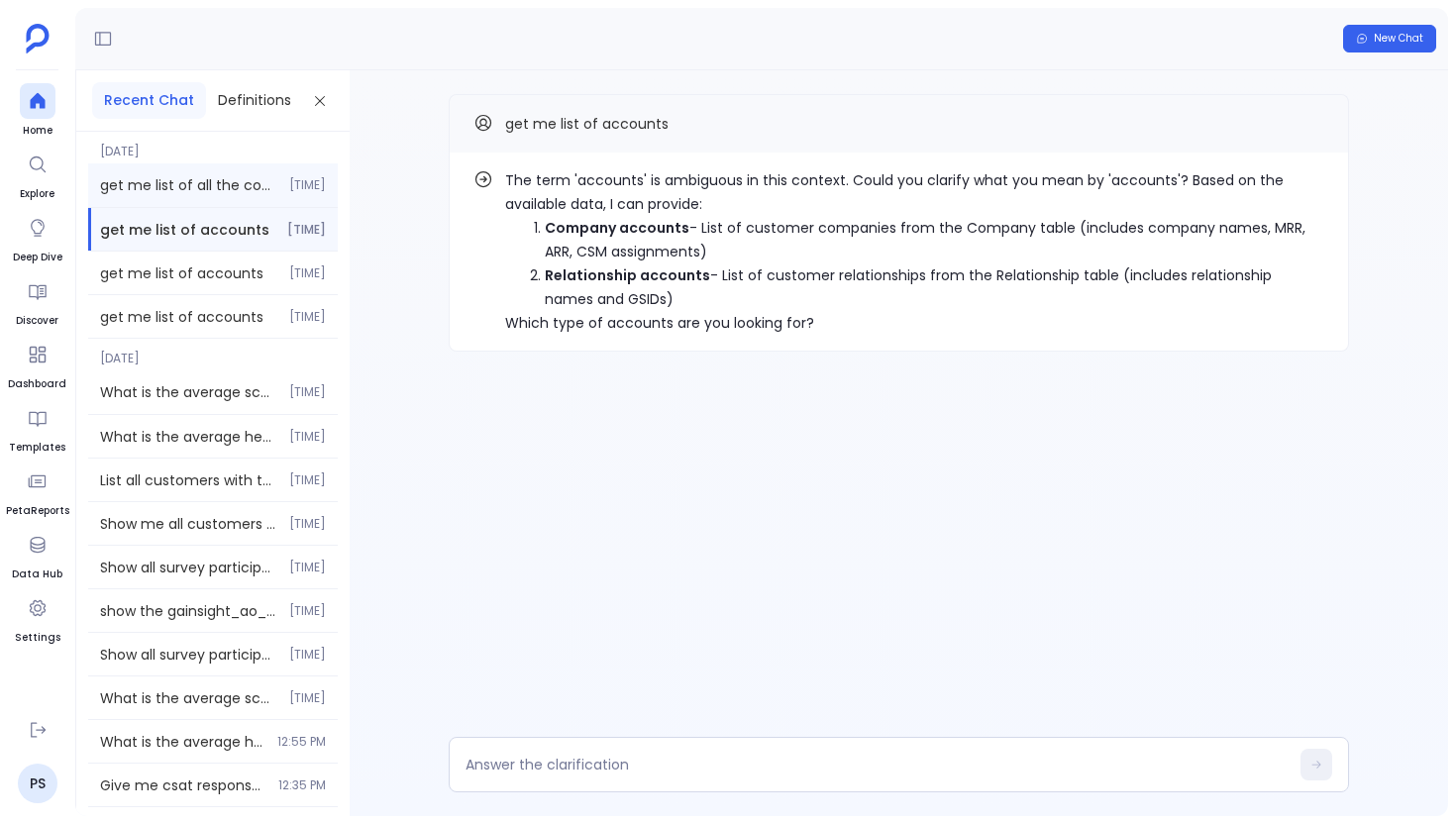 click on "get me list of all the companies [TIME]" at bounding box center (213, 185) 